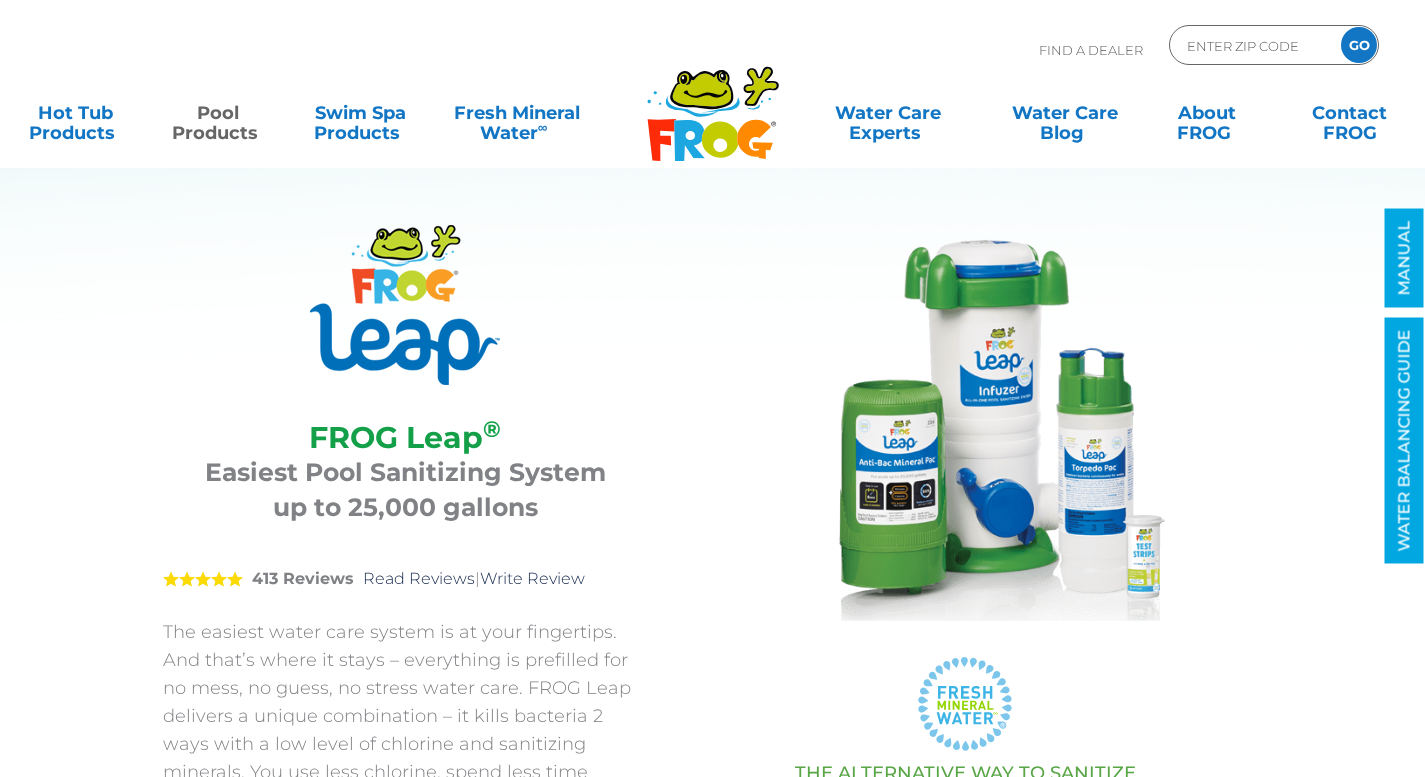 scroll, scrollTop: 0, scrollLeft: 0, axis: both 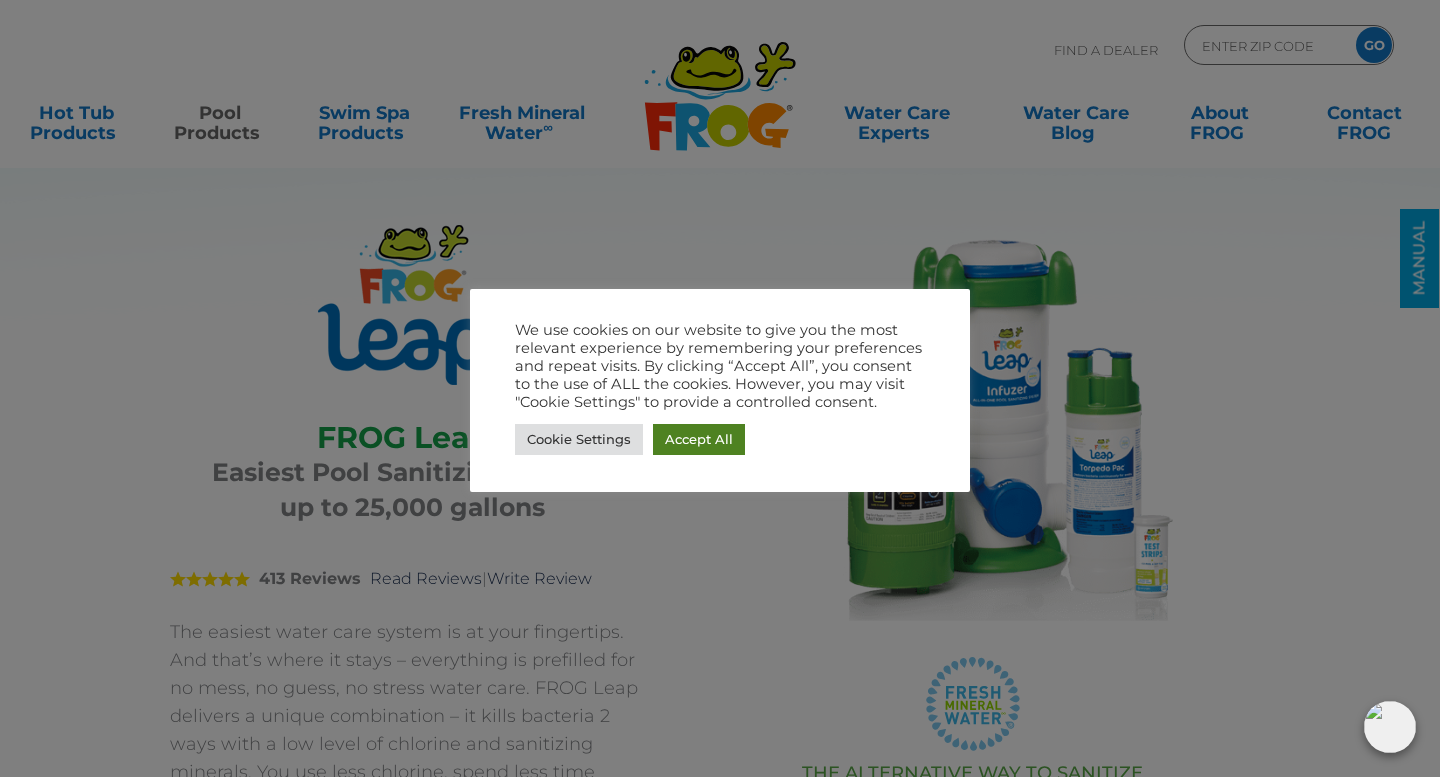 click on "Accept All" at bounding box center (699, 439) 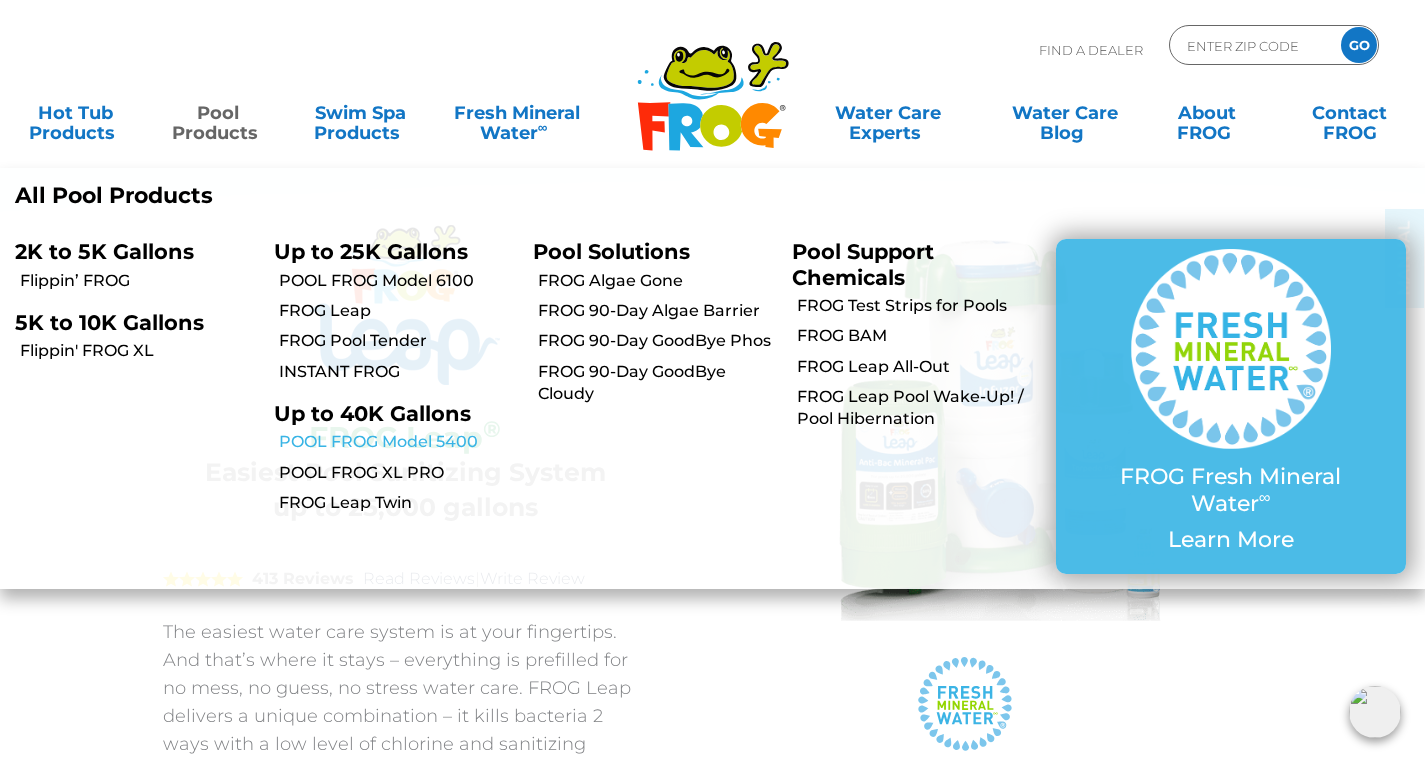 click on "POOL FROG Model 5400" at bounding box center (398, 442) 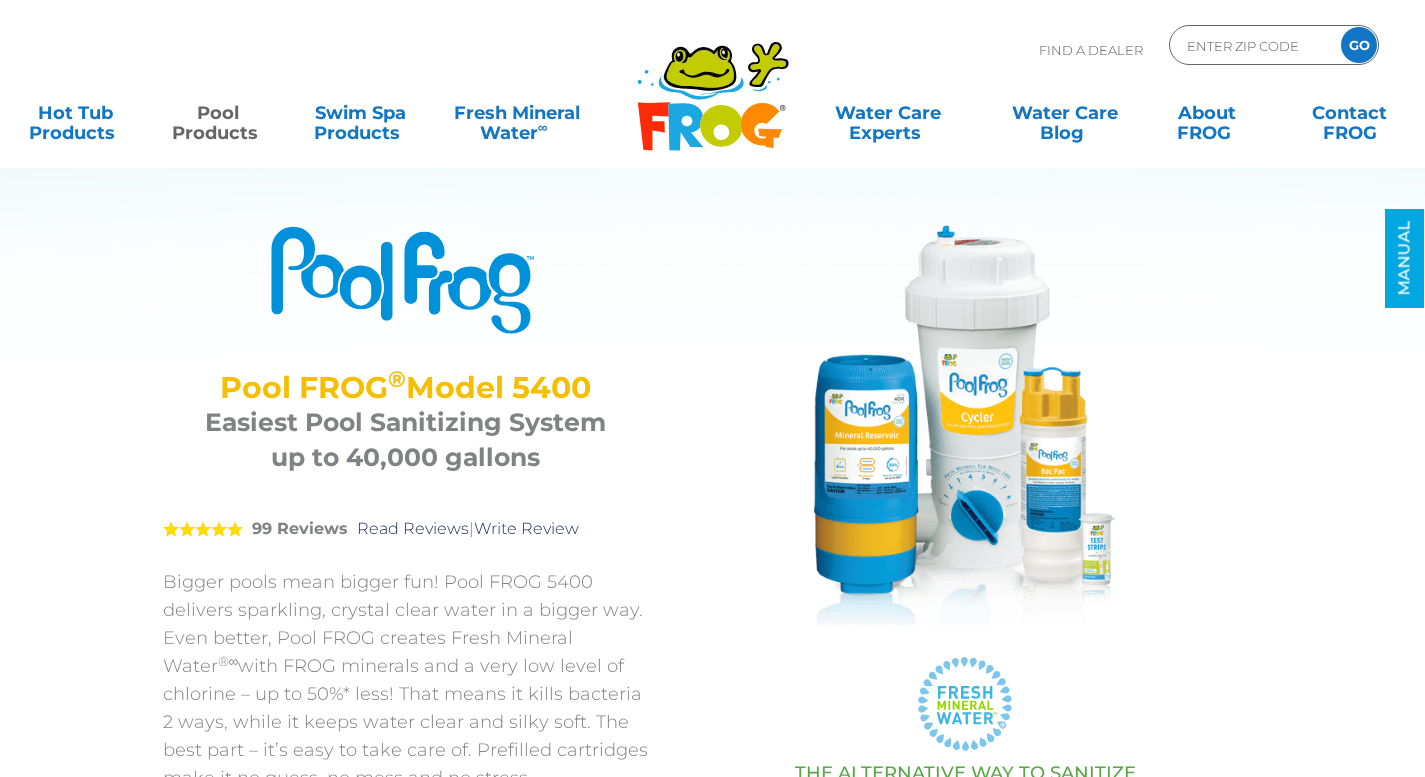scroll, scrollTop: 0, scrollLeft: 0, axis: both 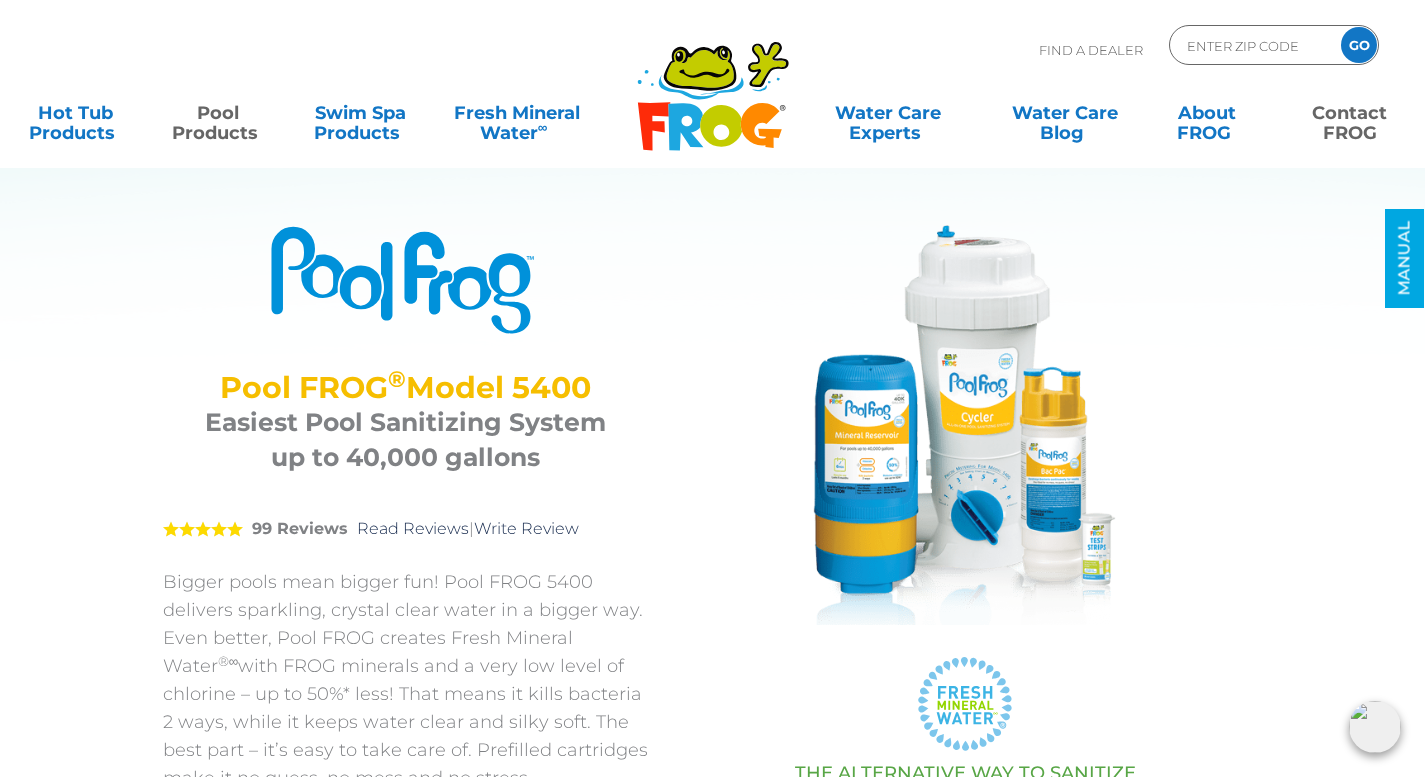click on "Contact  FROG" at bounding box center (1349, 113) 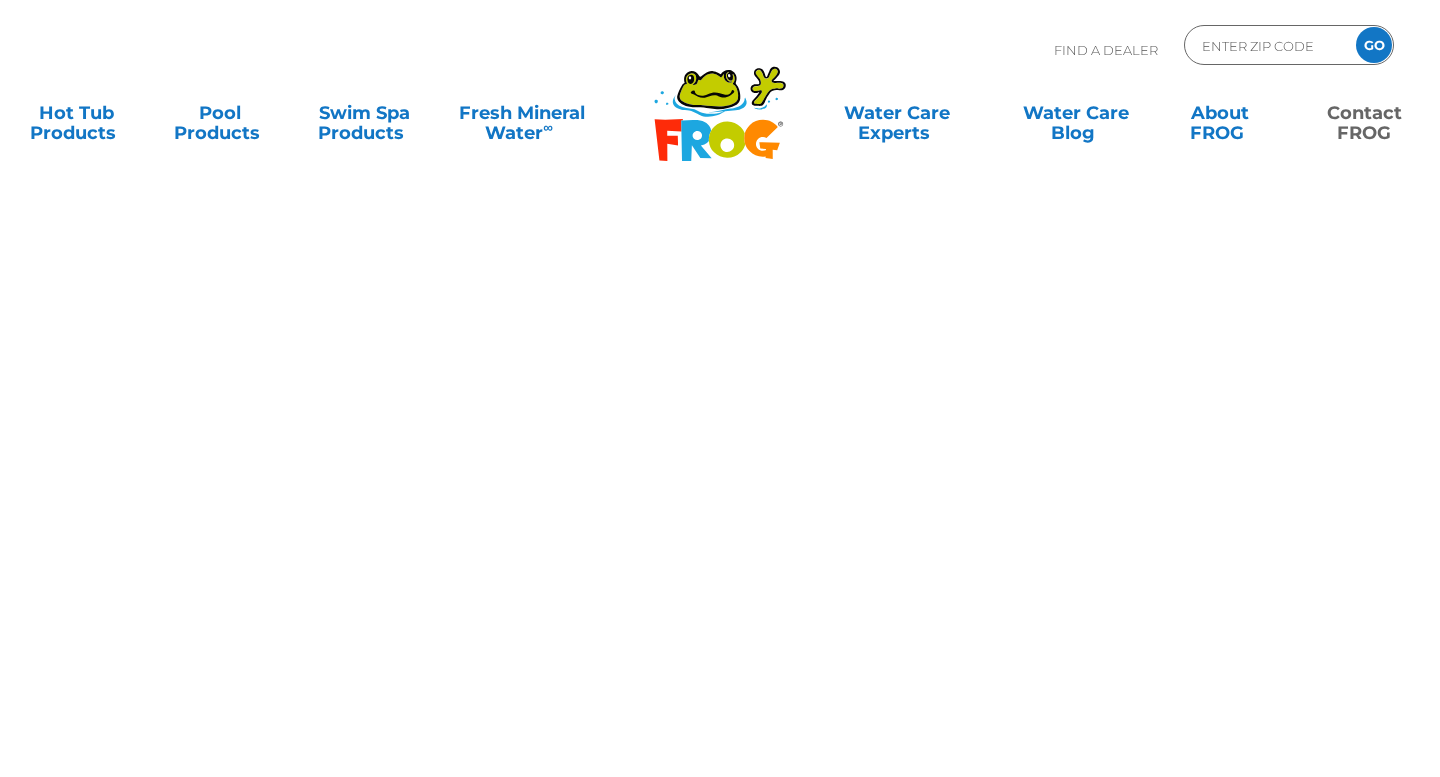 scroll, scrollTop: 0, scrollLeft: 0, axis: both 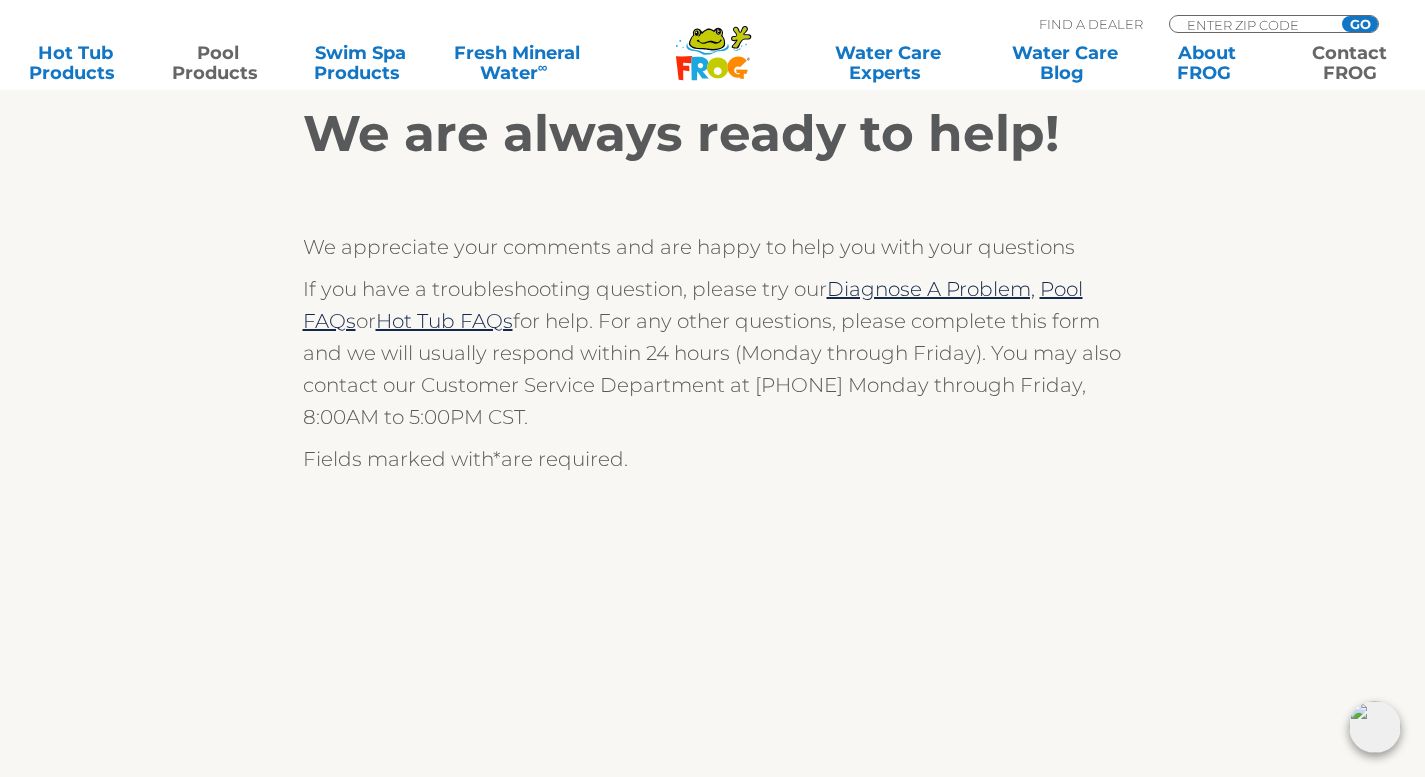 click on "Pool  Products" at bounding box center (217, 63) 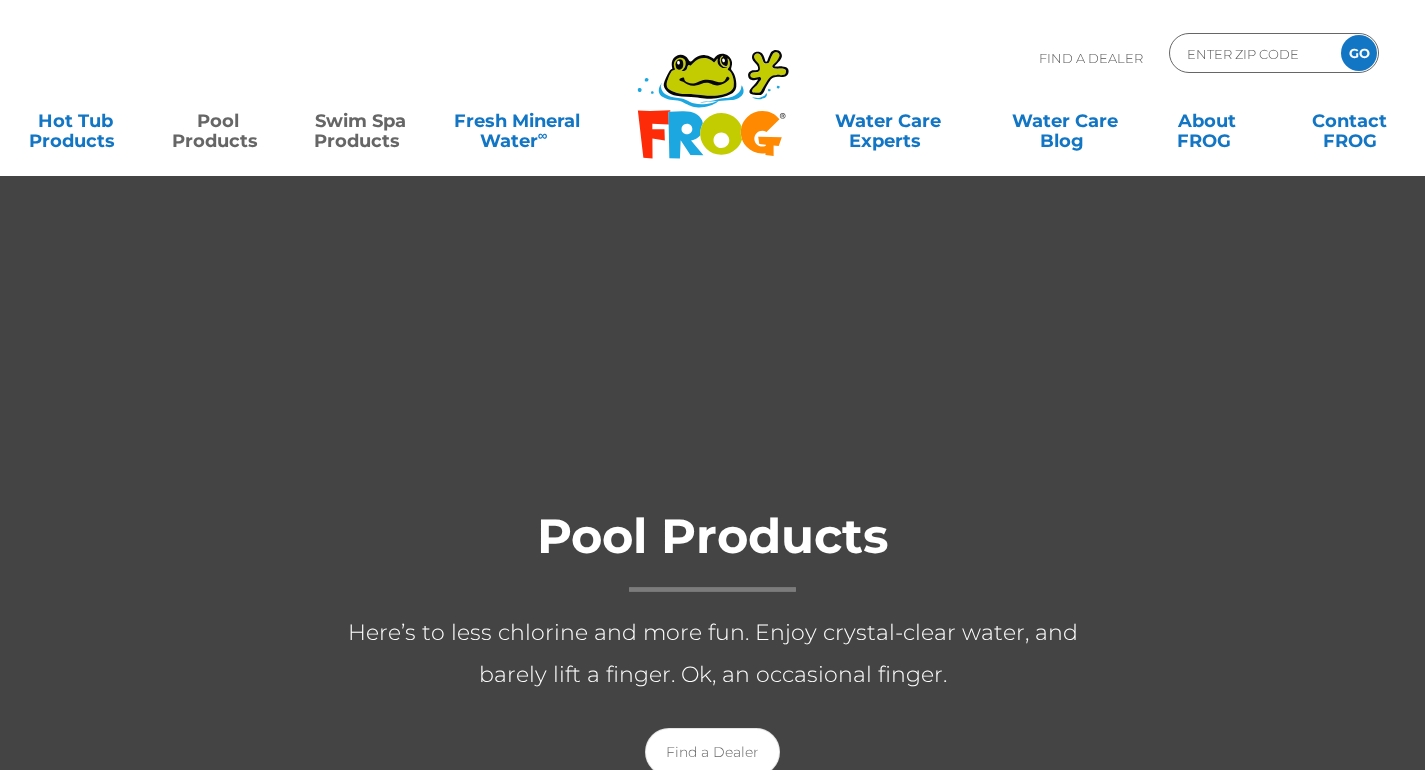 scroll, scrollTop: 0, scrollLeft: 0, axis: both 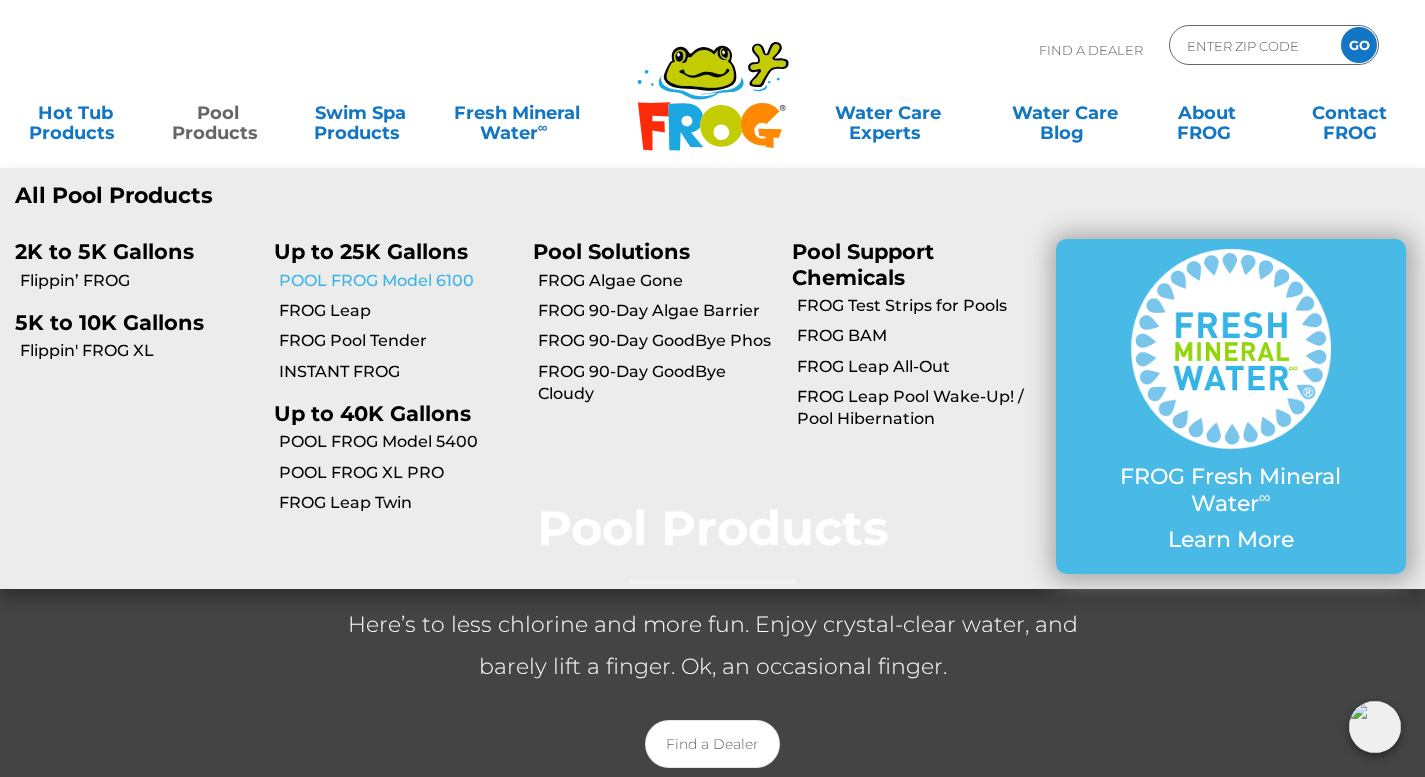 click on "POOL FROG Model 6100" at bounding box center [398, 281] 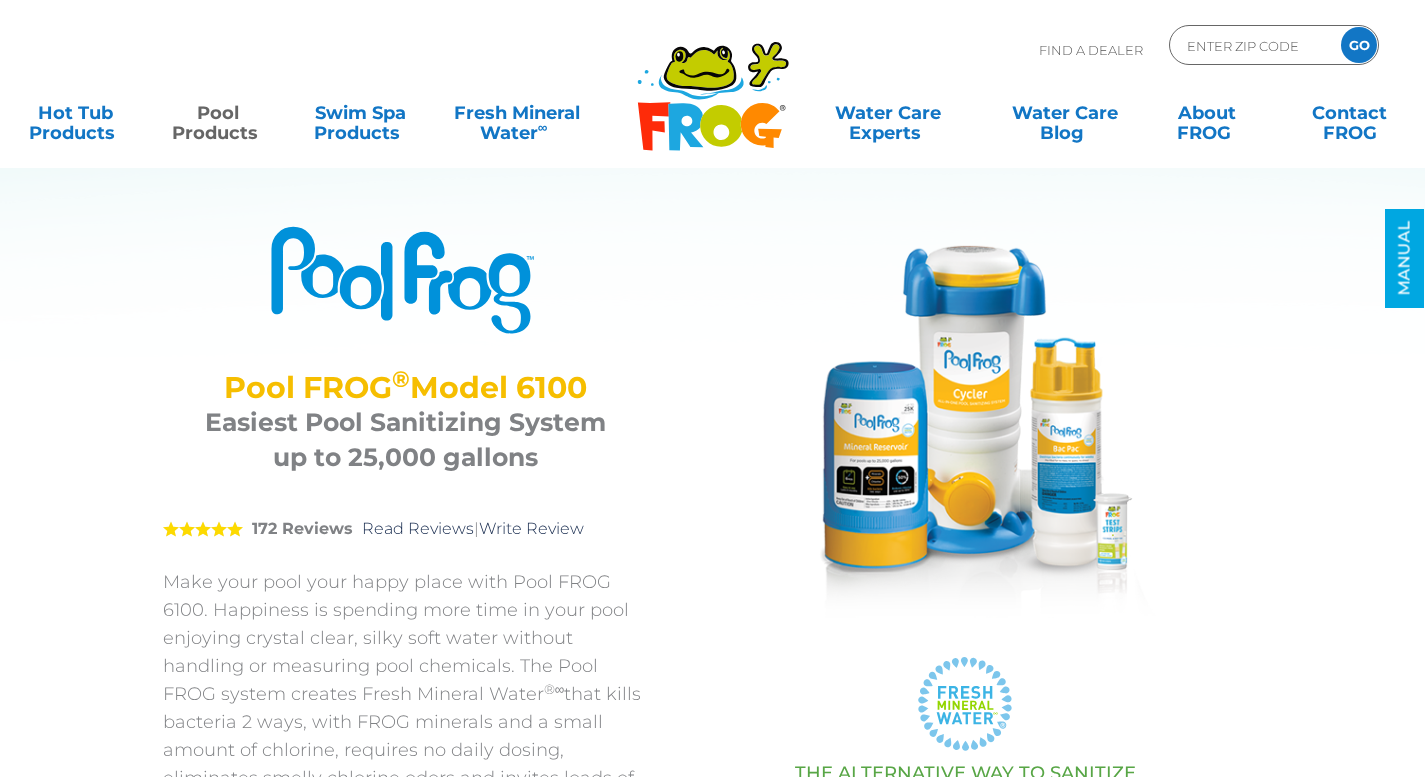scroll, scrollTop: 0, scrollLeft: 0, axis: both 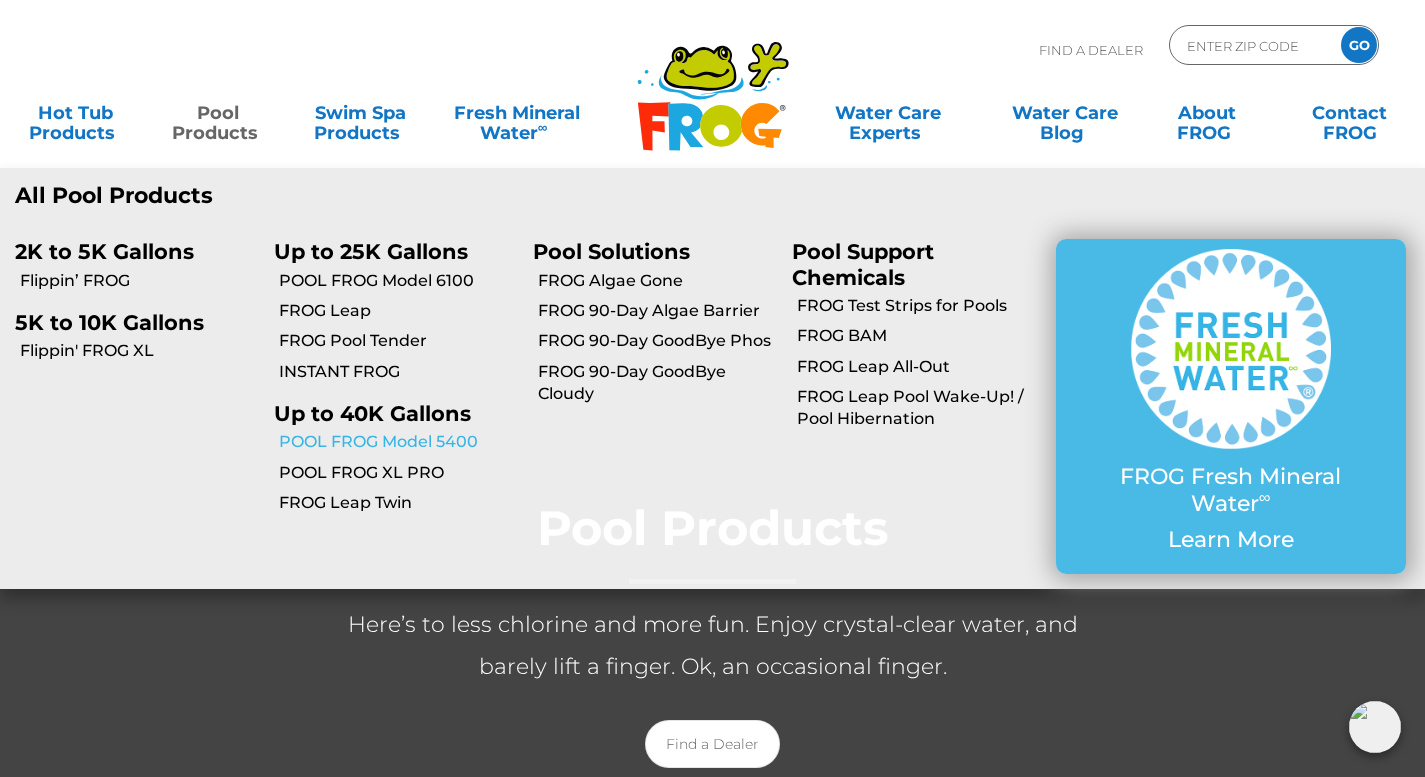 click on "POOL FROG Model 5400" at bounding box center [398, 442] 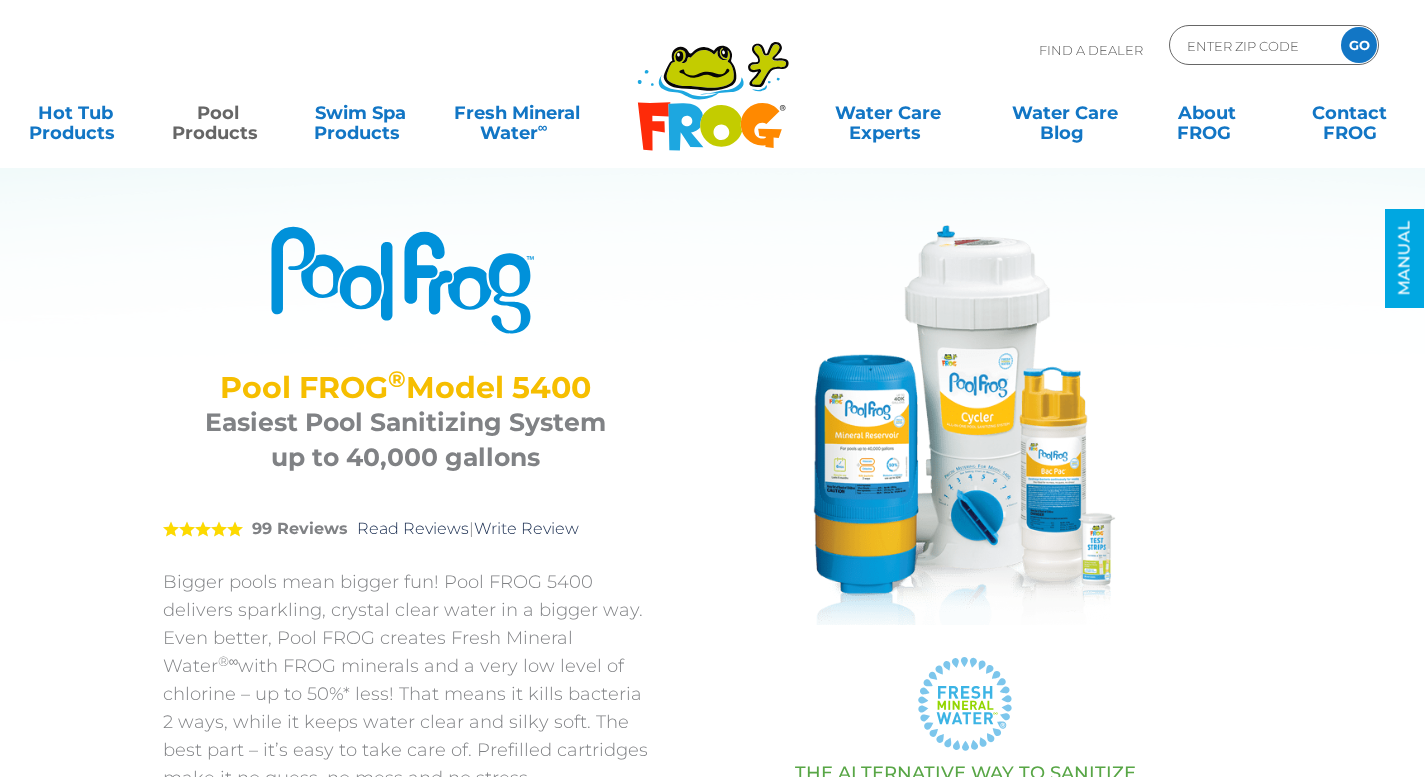 scroll, scrollTop: 0, scrollLeft: 0, axis: both 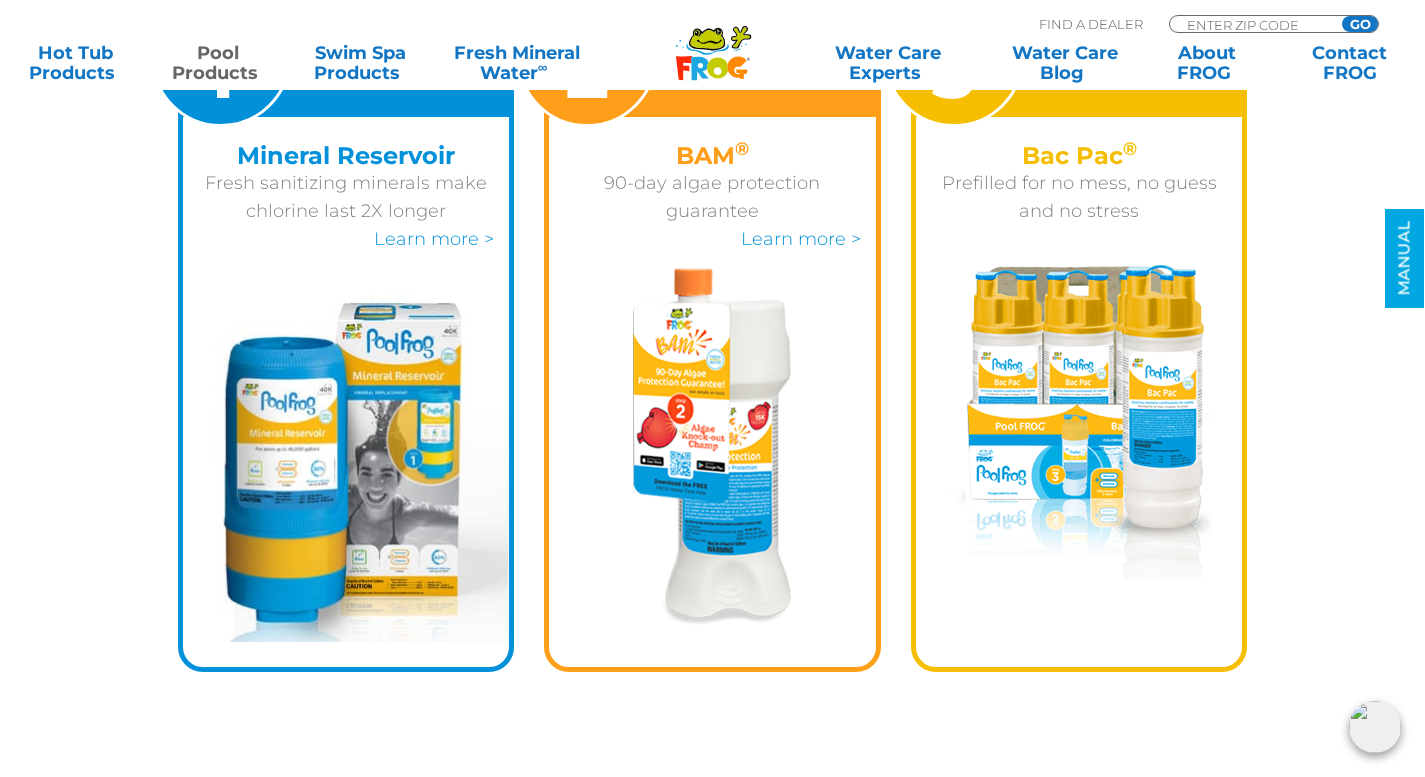 click at bounding box center (712, 446) 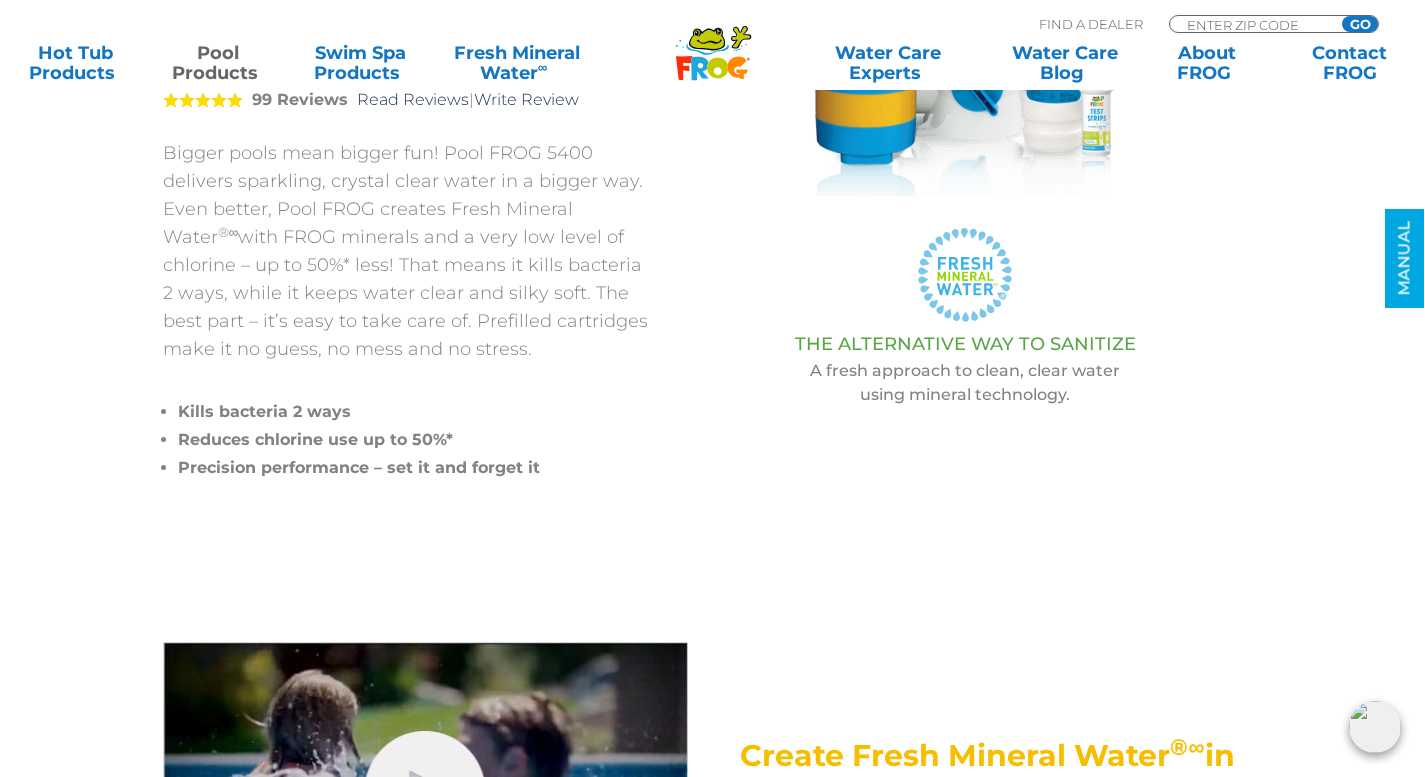 scroll, scrollTop: 0, scrollLeft: 0, axis: both 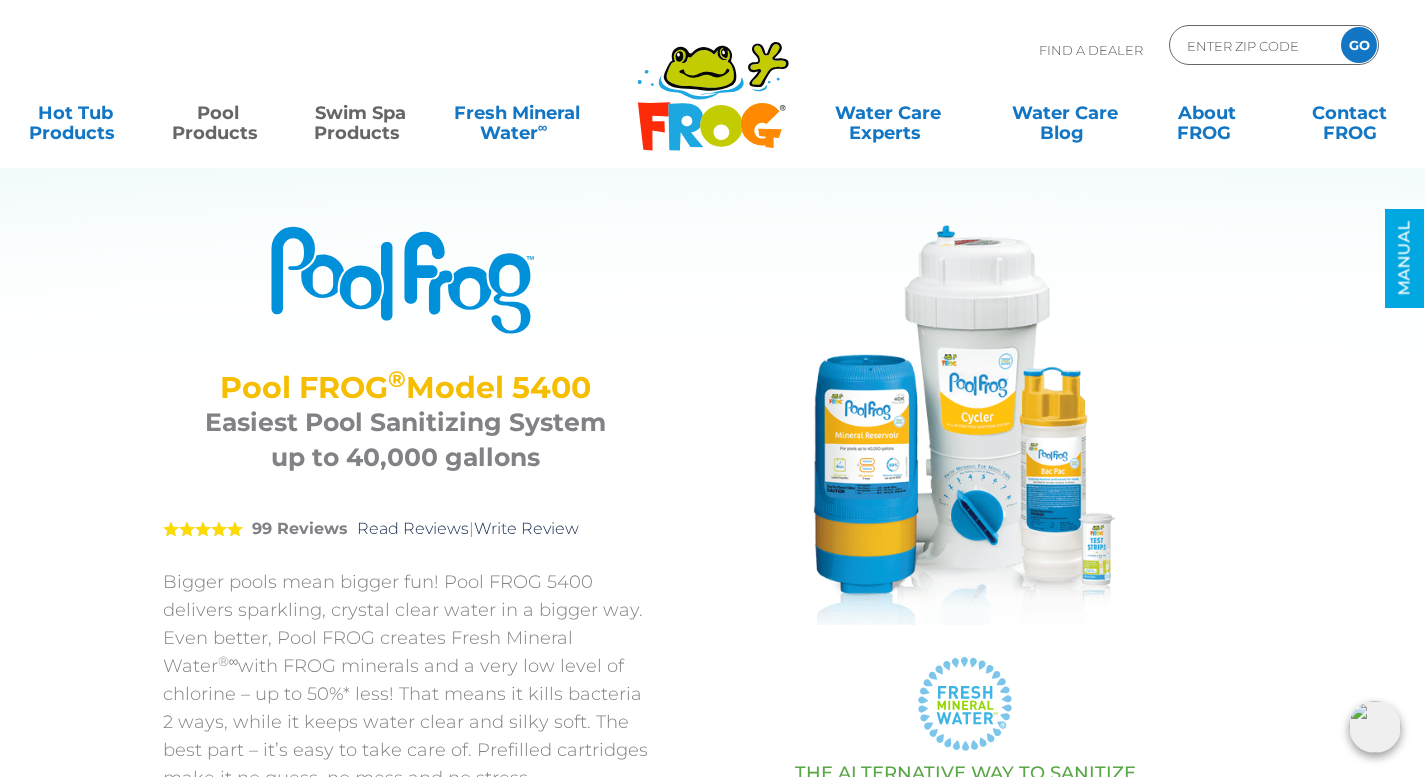 click on "Swim Spa  Products" at bounding box center [360, 113] 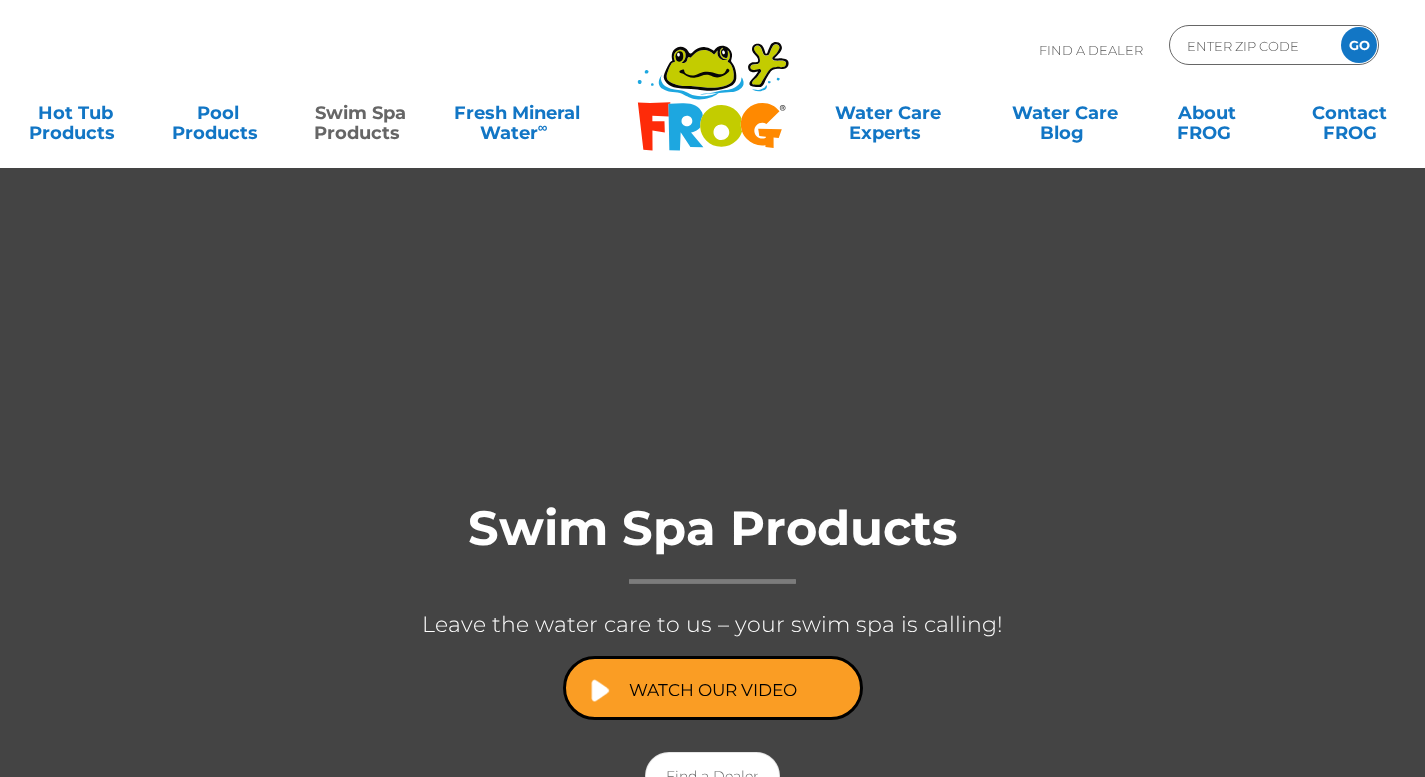 scroll, scrollTop: 0, scrollLeft: 0, axis: both 